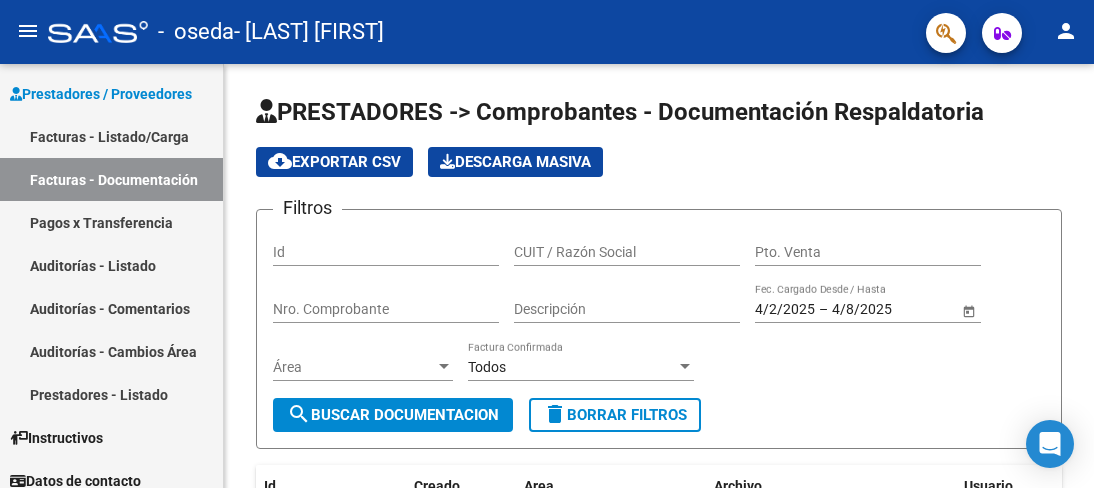 scroll, scrollTop: 0, scrollLeft: 0, axis: both 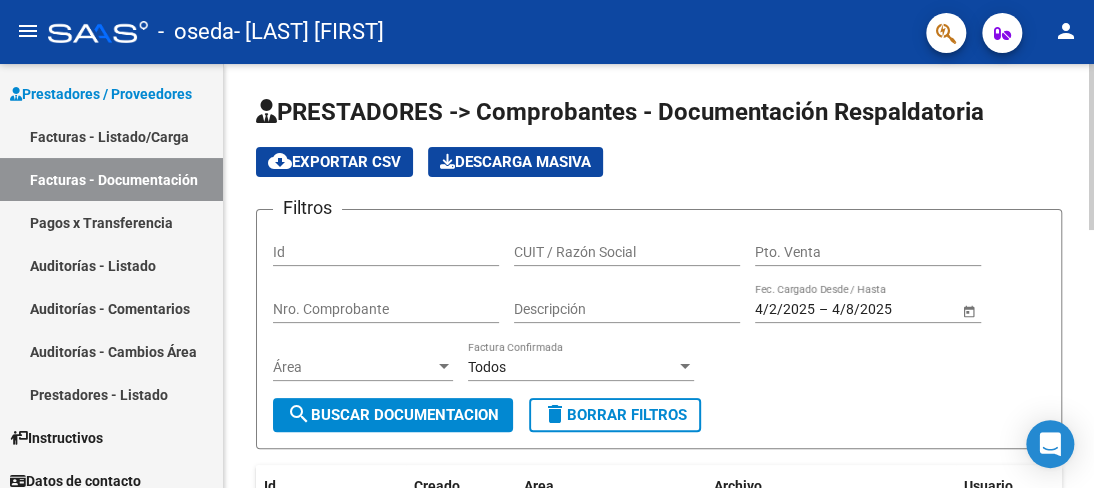 click on "PRESTADORES -> Comprobantes - Documentación Respaldatoria cloud_download  Exportar CSV   Descarga Masiva
Filtros Id CUIT / Razón Social Pto. Venta Nro. Comprobante Descripción 4/2/2025 4/2/2025 – 4/8/2025 4/8/2025 Fec. Cargado Desde / Hasta Área Área Todos Factura Confirmada search  Buscar Documentacion  delete  Borrar Filtros  Id Creado Area Archivo Usuario Acción 8708
07/07/2025 Integración Planilla Asistencia Junio  marcelaferrero@live.com - CLAUDIA MARCELA FERRERO  8707
07/07/2025 Integración Planilla Asistencia  marcelaferrero@live.com - CLAUDIA MARCELA FERRERO  8188
02/06/2025 Integración Planilla Asistencia Mayo  marcelaferrero@live.com - CLAUDIA MARCELA FERRERO  8187
02/06/2025 Integración Planilla Asistencia Mayo  marcelaferrero@live.com - CLAUDIA MARCELA FERRERO  7933
05/05/2025 Integración Autorizacion  marcelaferrero@live.com - CLAUDIA MARCELA FERRERO  7932
05/05/2025 Integración Planilla Asistencia  marcelaferrero@live.com - CLAUDIA MARCELA FERRERO  7931
7930" 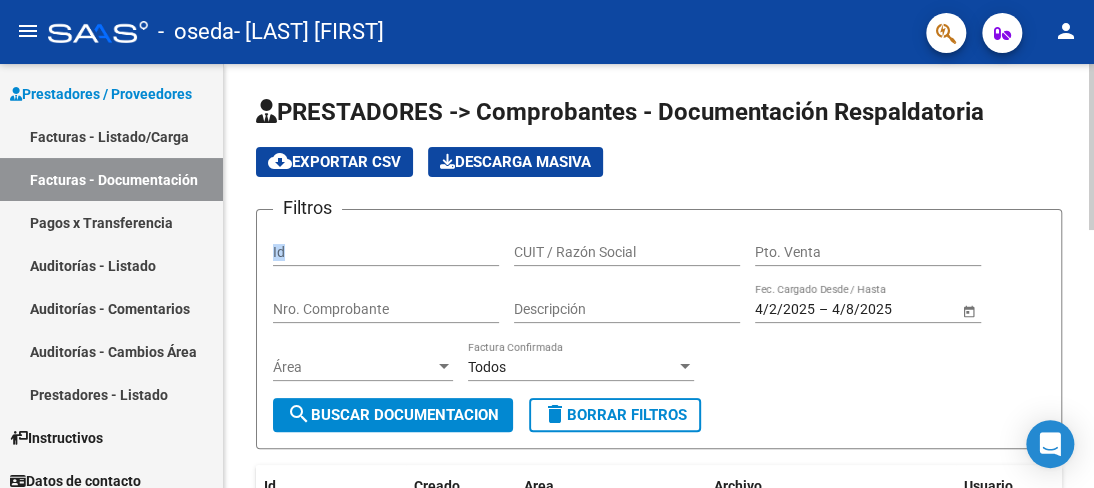 click on "PRESTADORES -> Comprobantes - Documentación Respaldatoria cloud_download  Exportar CSV   Descarga Masiva
Filtros Id CUIT / Razón Social Pto. Venta Nro. Comprobante Descripción 4/2/2025 4/2/2025 – 4/8/2025 4/8/2025 Fec. Cargado Desde / Hasta Área Área Todos Factura Confirmada search  Buscar Documentacion  delete  Borrar Filtros  Id Creado Area Archivo Usuario Acción 8708
07/07/2025 Integración Planilla Asistencia Junio  marcelaferrero@live.com - CLAUDIA MARCELA FERRERO  8707
07/07/2025 Integración Planilla Asistencia  marcelaferrero@live.com - CLAUDIA MARCELA FERRERO  8188
02/06/2025 Integración Planilla Asistencia Mayo  marcelaferrero@live.com - CLAUDIA MARCELA FERRERO  8187
02/06/2025 Integración Planilla Asistencia Mayo  marcelaferrero@live.com - CLAUDIA MARCELA FERRERO  7933
05/05/2025 Integración Autorizacion  marcelaferrero@live.com - CLAUDIA MARCELA FERRERO  7932
05/05/2025 Integración Planilla Asistencia  marcelaferrero@live.com - CLAUDIA MARCELA FERRERO  7931
7930" 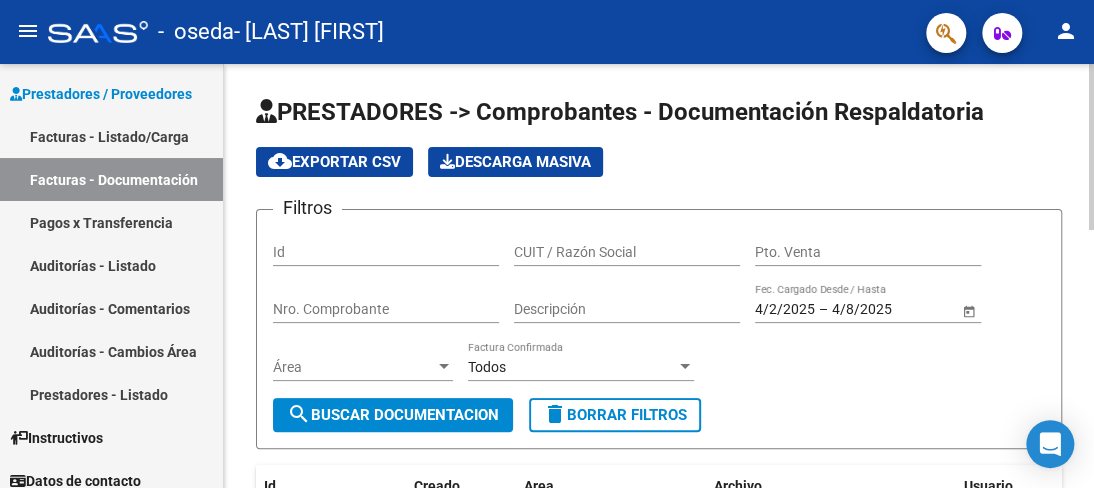 click on "PRESTADORES -> Comprobantes - Documentación Respaldatoria cloud_download  Exportar CSV   Descarga Masiva
Filtros Id CUIT / Razón Social Pto. Venta Nro. Comprobante Descripción 4/2/2025 4/2/2025 – 4/8/2025 4/8/2025 Fec. Cargado Desde / Hasta Área Área Todos Factura Confirmada search  Buscar Documentacion  delete  Borrar Filtros  Id Creado Area Archivo Usuario Acción 8708
07/07/2025 Integración Planilla Asistencia Junio  marcelaferrero@live.com - CLAUDIA MARCELA FERRERO  8707
07/07/2025 Integración Planilla Asistencia  marcelaferrero@live.com - CLAUDIA MARCELA FERRERO  8188
02/06/2025 Integración Planilla Asistencia Mayo  marcelaferrero@live.com - CLAUDIA MARCELA FERRERO  8187
02/06/2025 Integración Planilla Asistencia Mayo  marcelaferrero@live.com - CLAUDIA MARCELA FERRERO  7933
05/05/2025 Integración Autorizacion  marcelaferrero@live.com - CLAUDIA MARCELA FERRERO  7932
05/05/2025 Integración Planilla Asistencia  marcelaferrero@live.com - CLAUDIA MARCELA FERRERO  7931
7930" 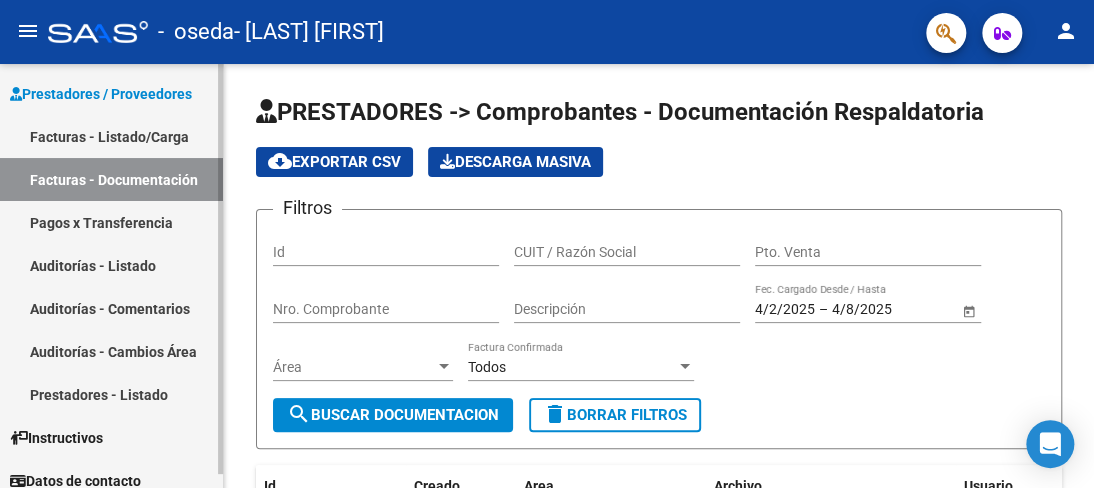 click on "Facturas - Listado/Carga" at bounding box center [111, 136] 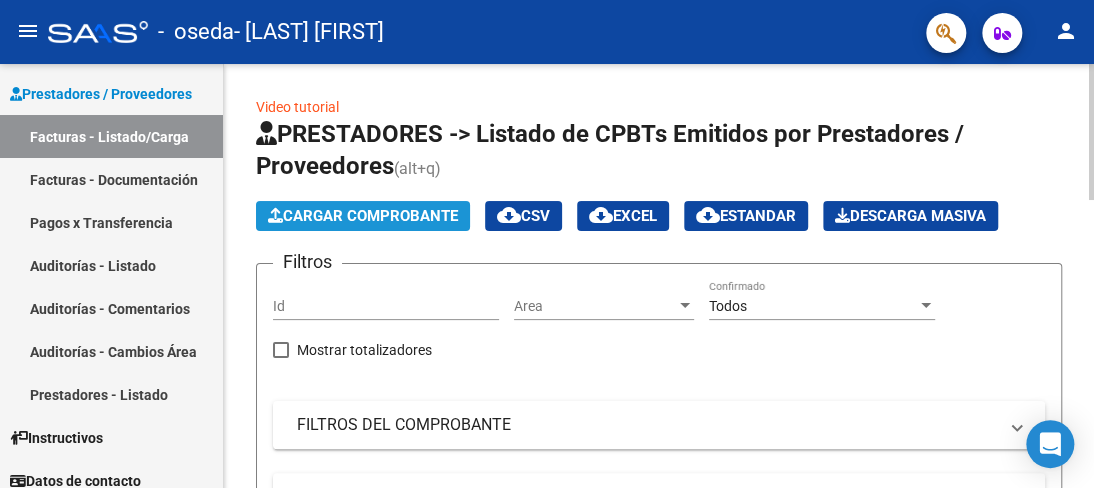 click on "Cargar Comprobante" 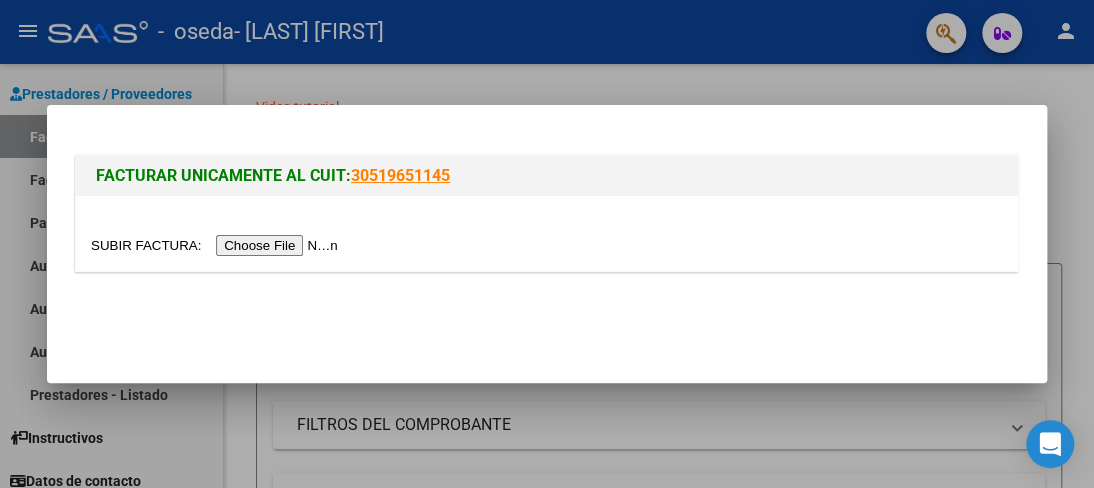 click at bounding box center (217, 245) 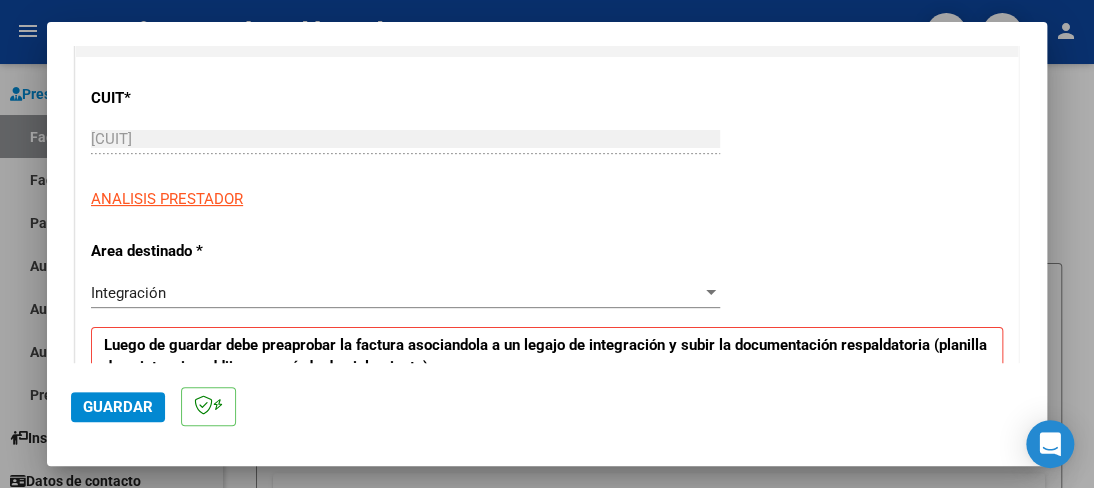 scroll, scrollTop: 280, scrollLeft: 0, axis: vertical 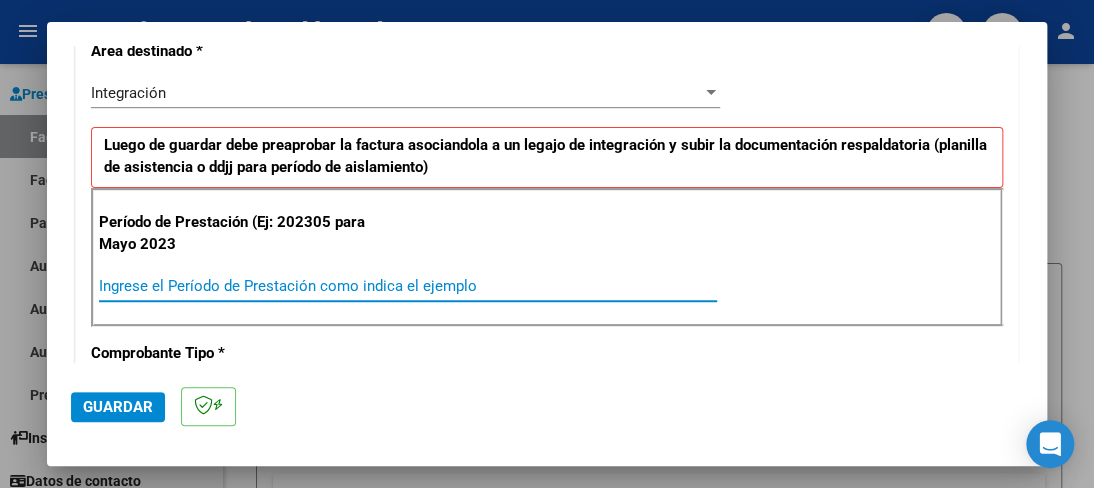 click on "Ingrese el Período de Prestación como indica el ejemplo" at bounding box center [408, 286] 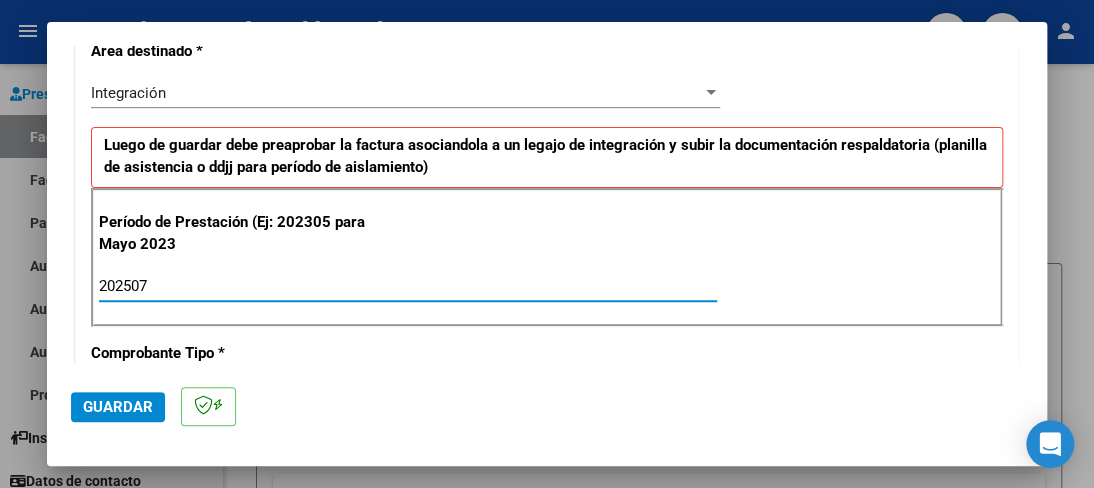 type on "202507" 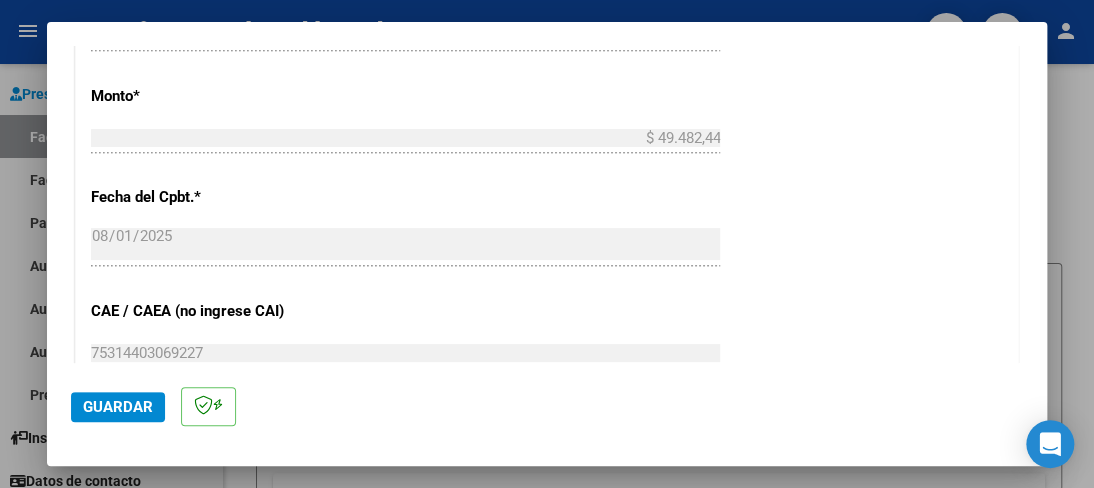 scroll, scrollTop: 1040, scrollLeft: 0, axis: vertical 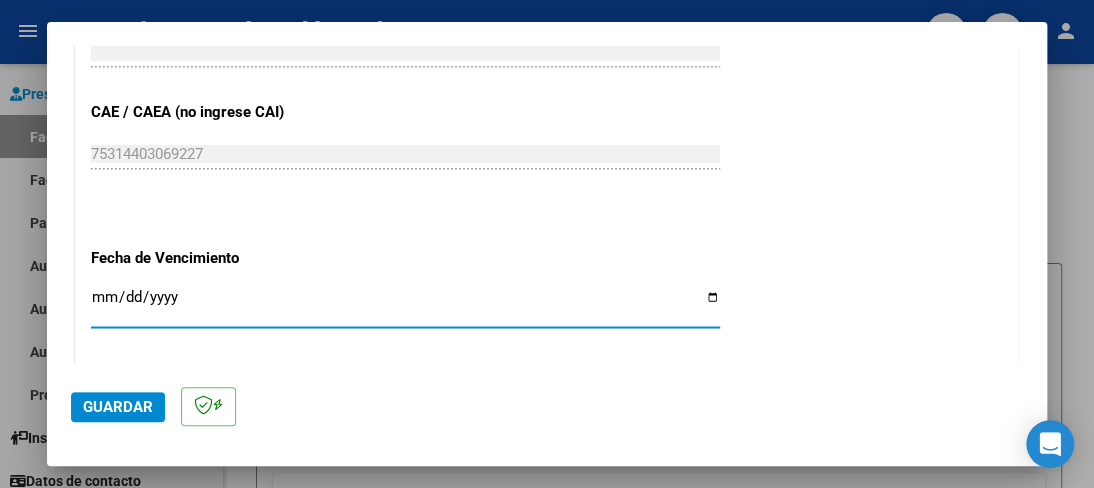 click on "Ingresar la fecha" at bounding box center [405, 305] 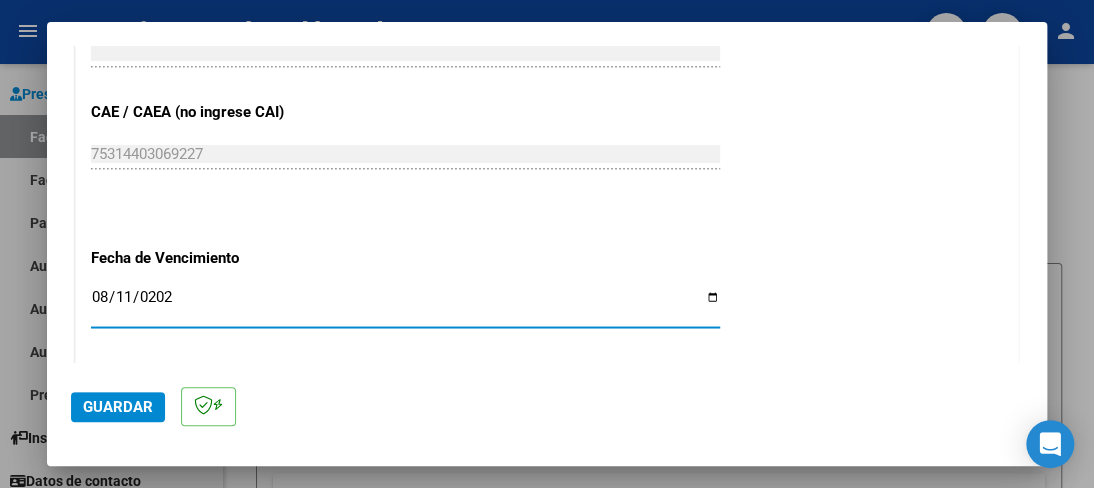 type on "2025-08-11" 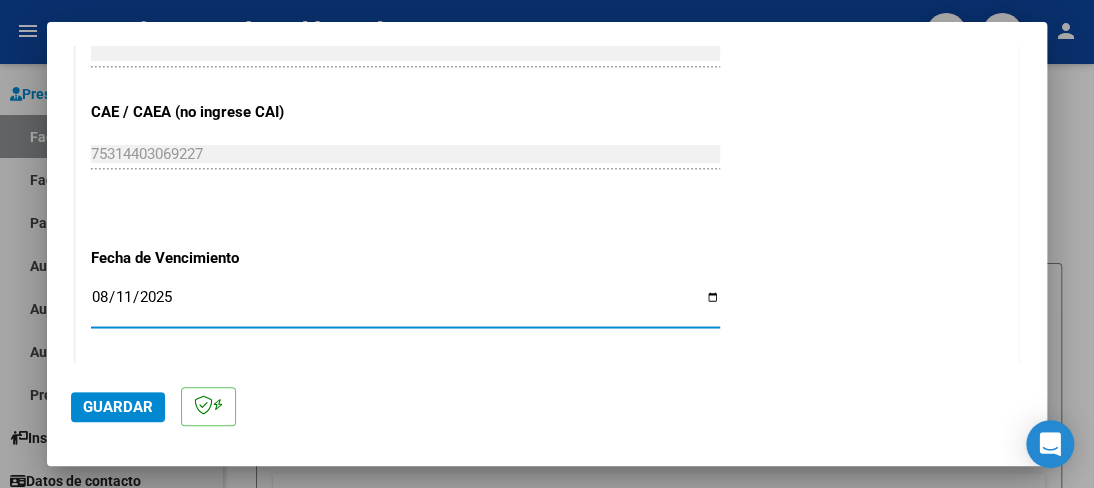 click on "Guardar" 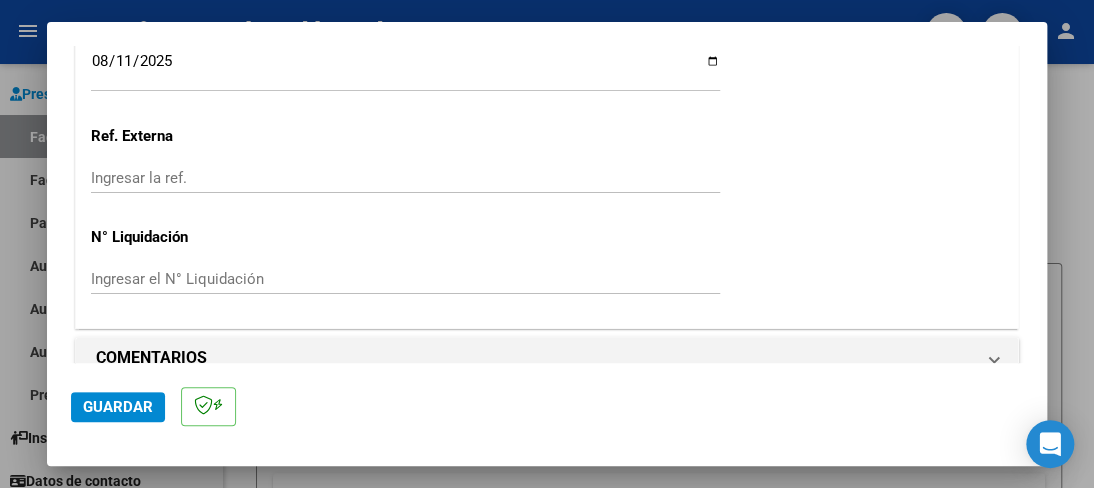 scroll, scrollTop: 1463, scrollLeft: 0, axis: vertical 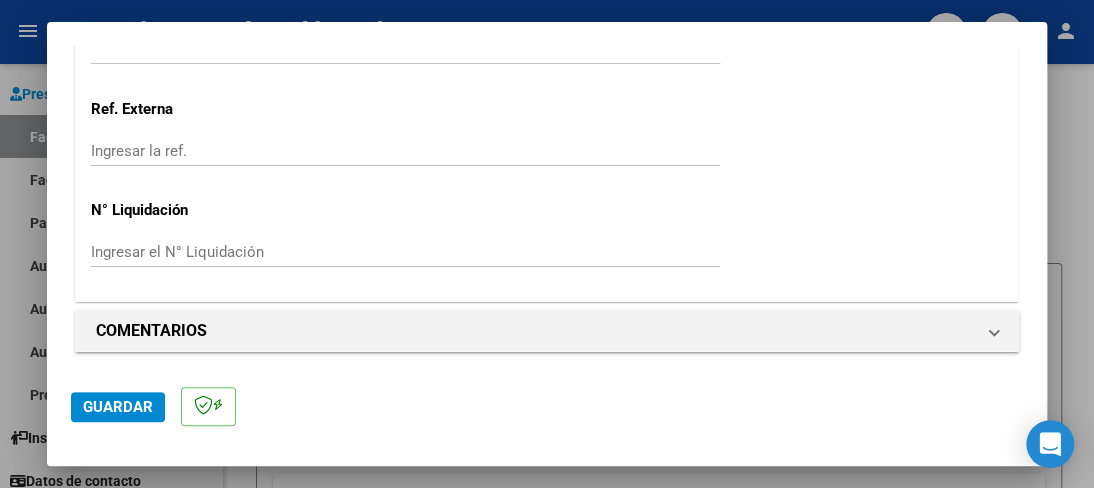 click on "Guardar" 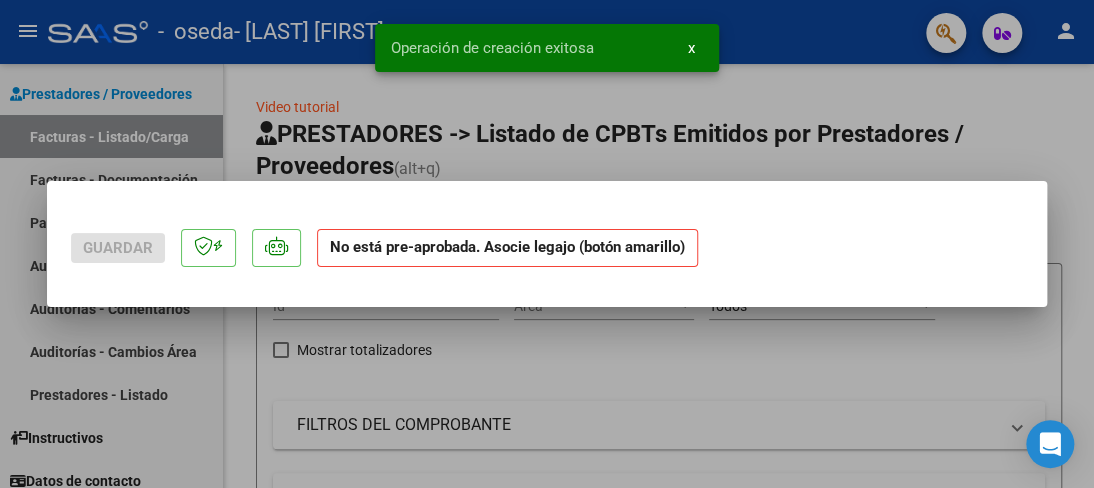 scroll, scrollTop: 0, scrollLeft: 0, axis: both 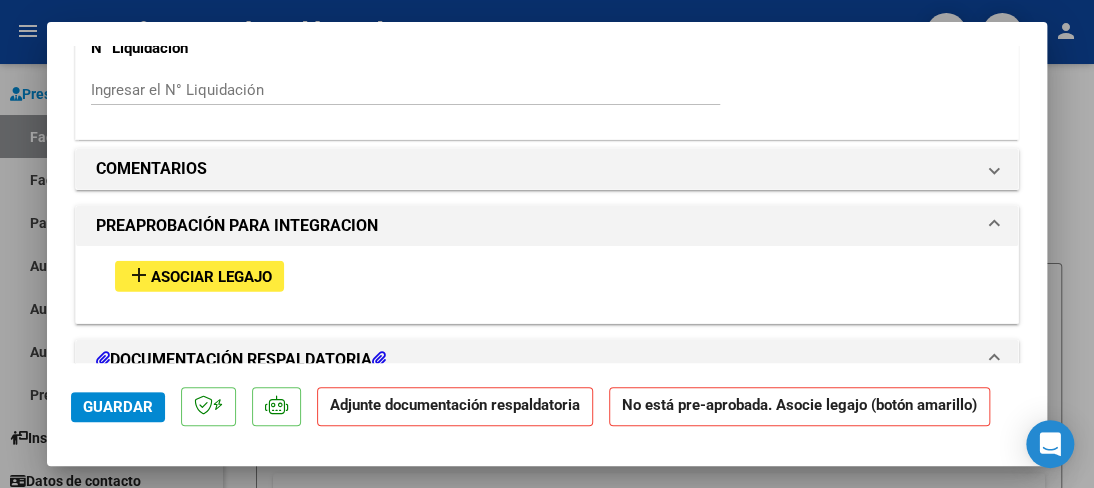 click on "Asociar Legajo" at bounding box center (211, 277) 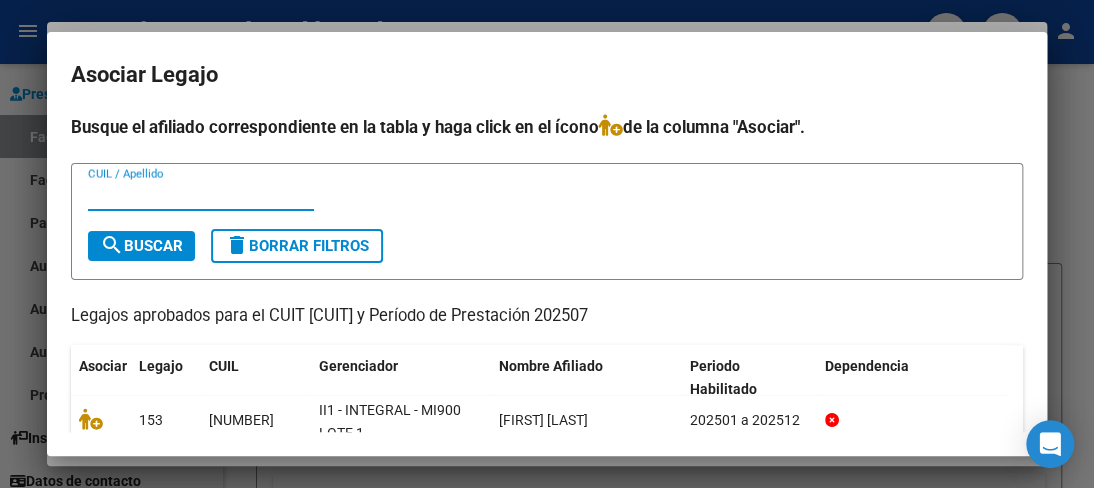 scroll, scrollTop: 135, scrollLeft: 0, axis: vertical 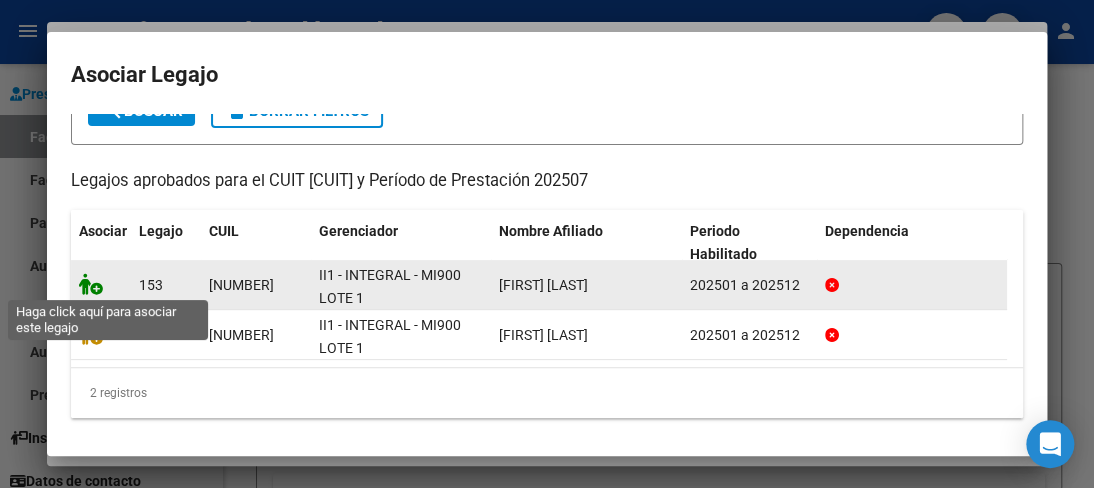 click 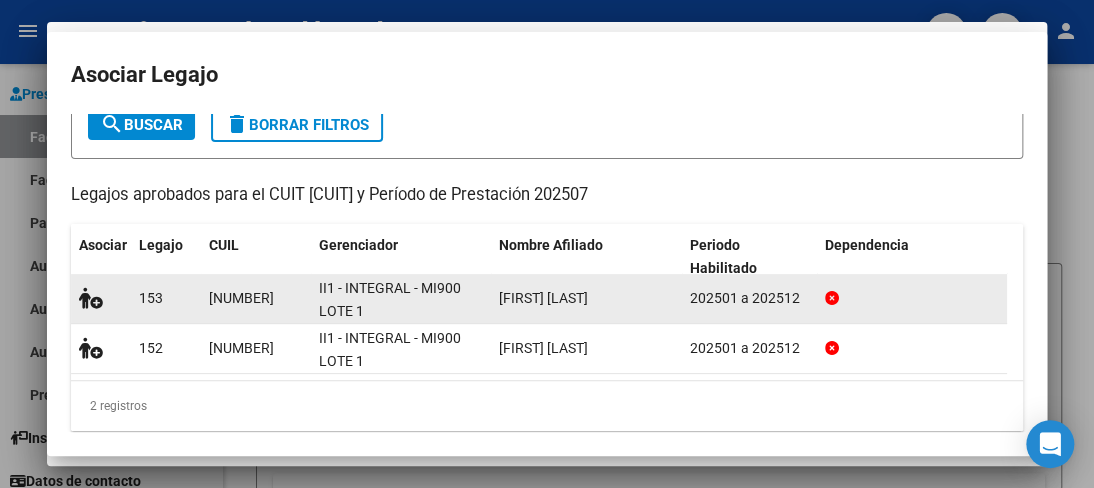 scroll, scrollTop: 1692, scrollLeft: 0, axis: vertical 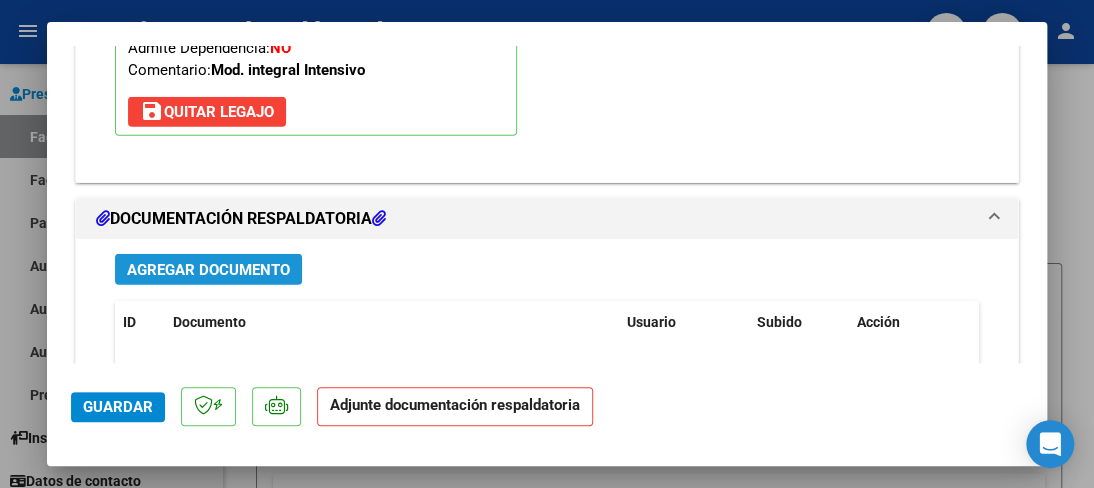 click on "Agregar Documento" at bounding box center (208, 270) 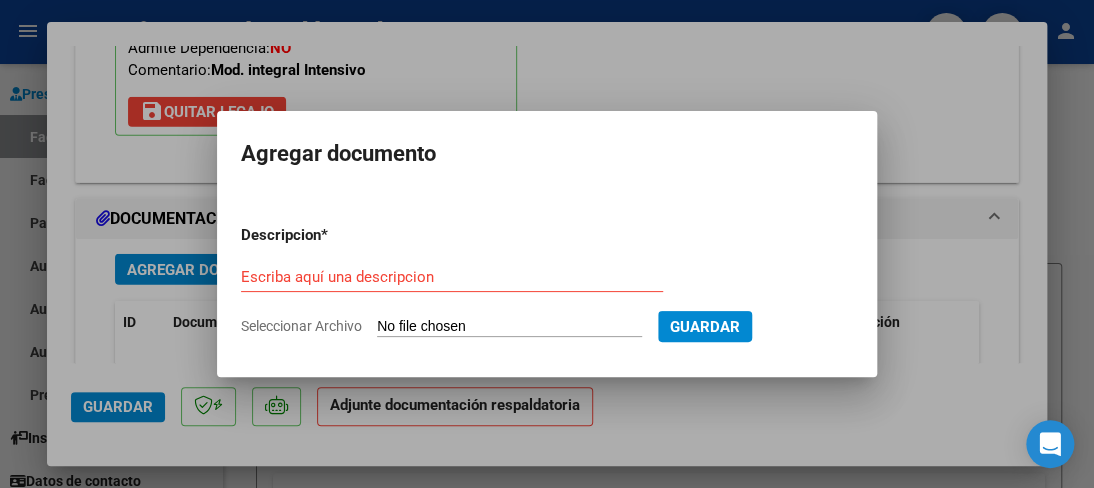 click on "Escriba aquí una descripcion" at bounding box center [452, 277] 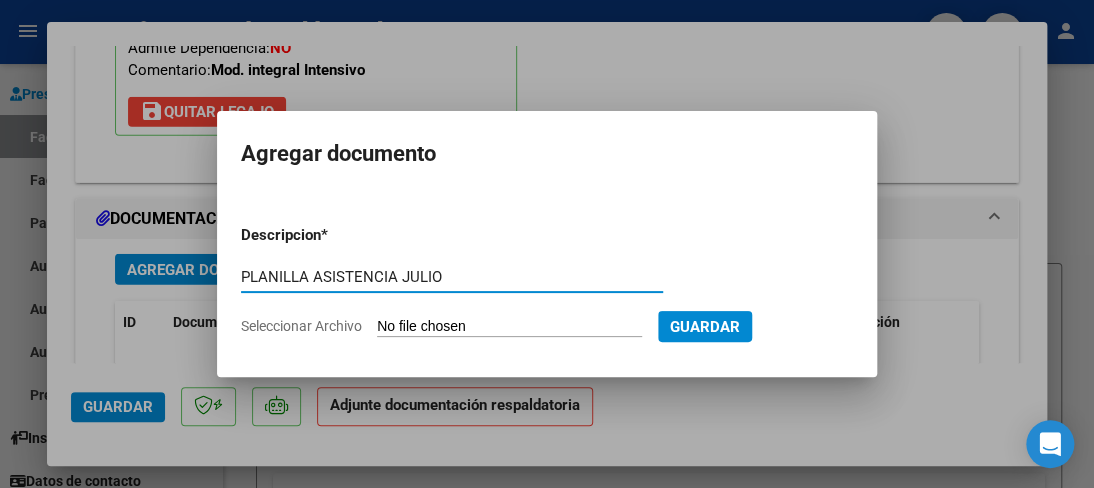 type on "PLANILLA ASISTENCIA JULIO" 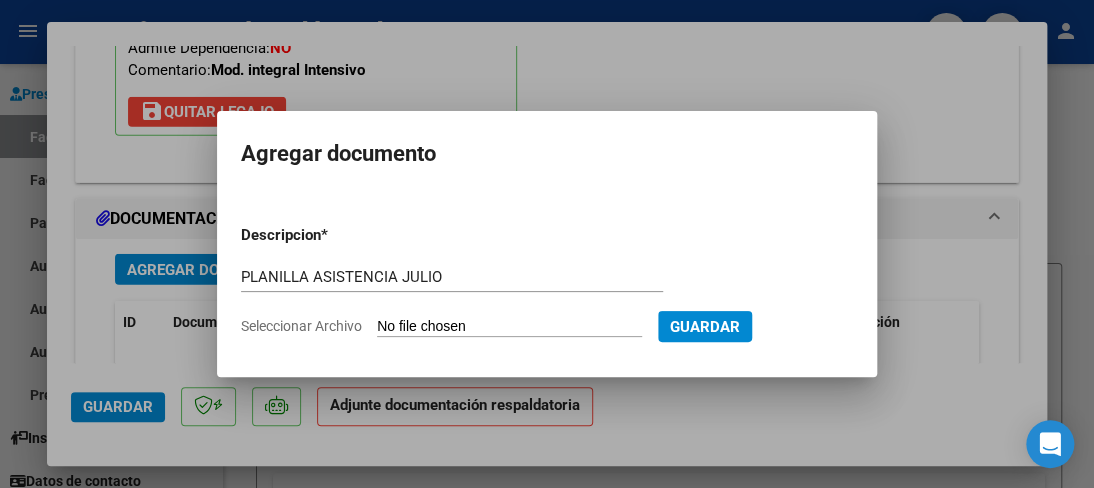 type on "C:\fakepath\[FIRST] [LAST] PLANILLA ASISTENCIA [MONTH] [YEAR].pdf" 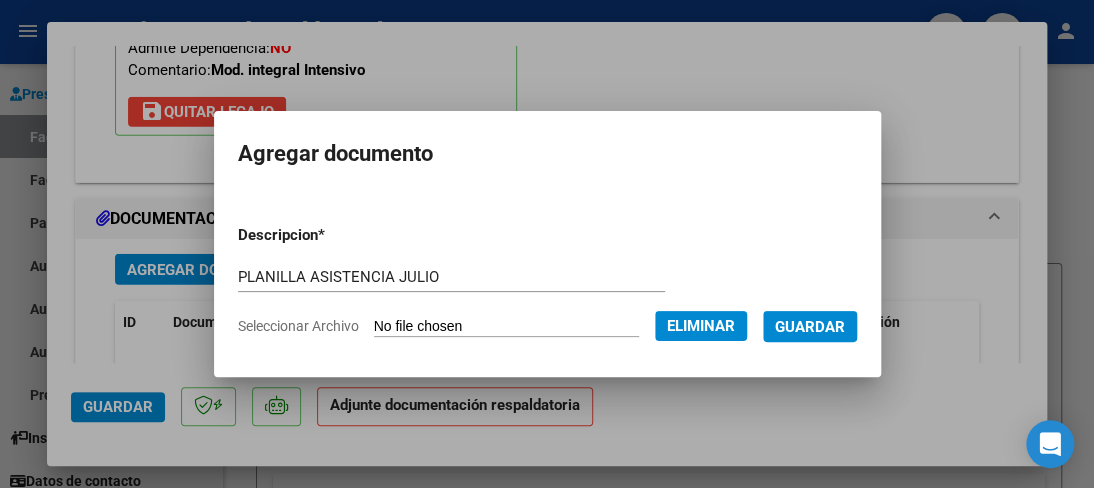click on "Guardar" at bounding box center (810, 327) 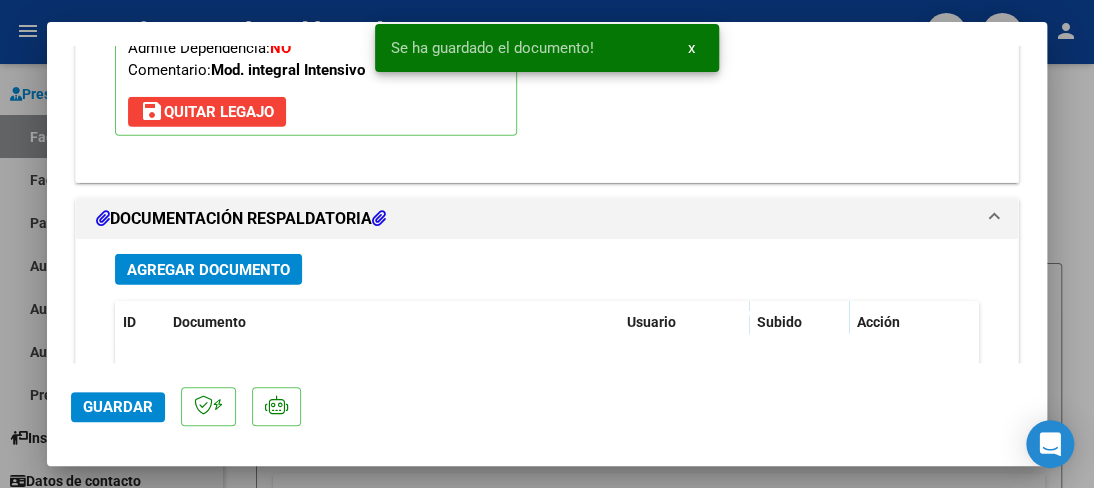 scroll, scrollTop: 2369, scrollLeft: 0, axis: vertical 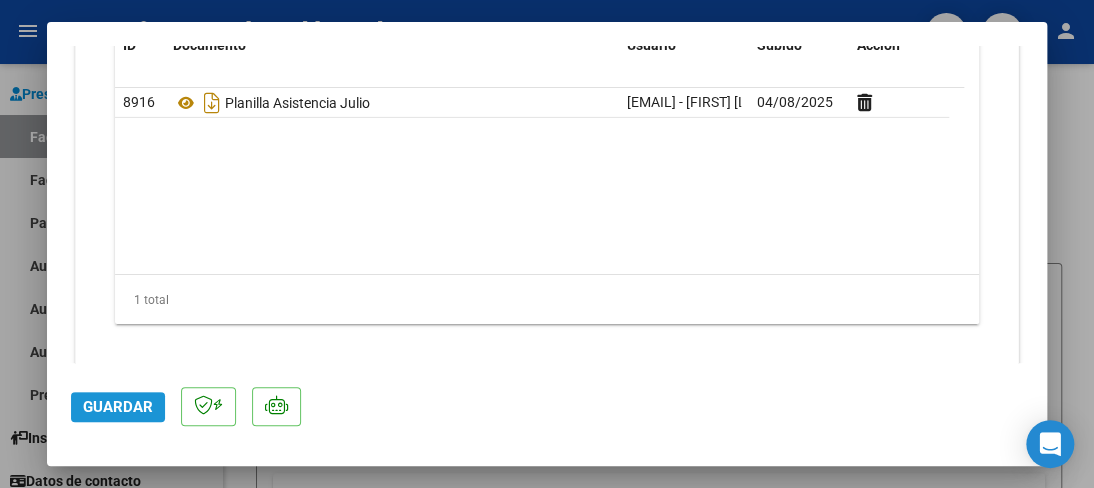 click on "Guardar" 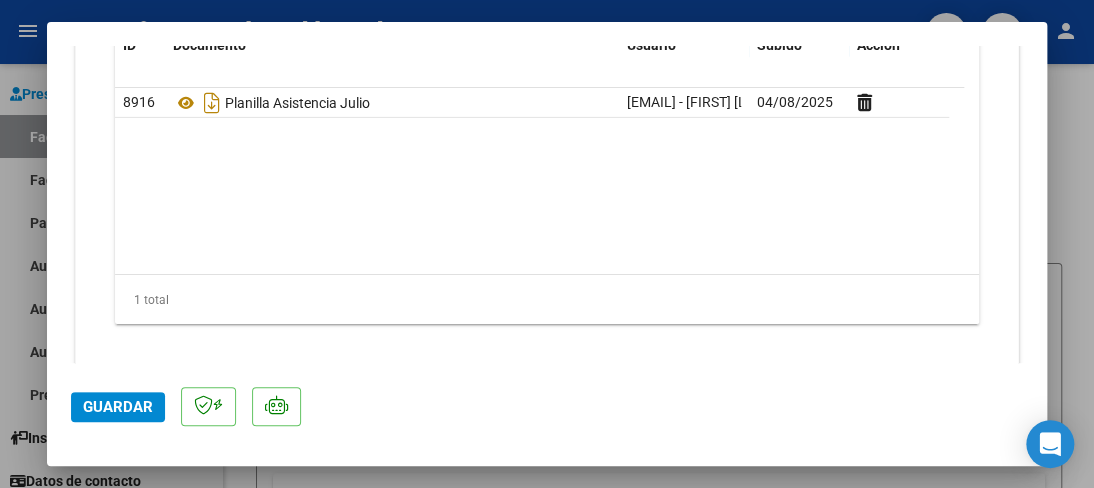 click at bounding box center (547, 244) 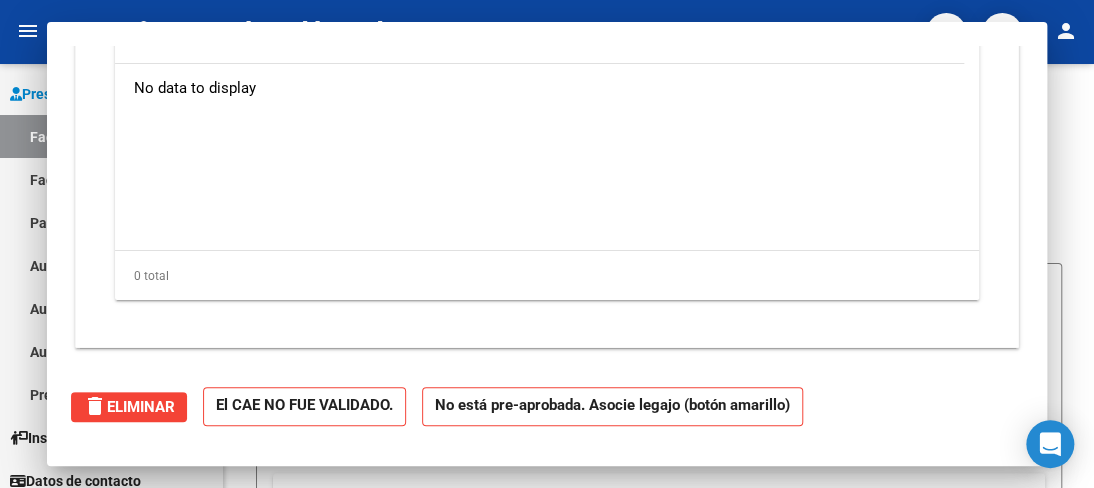 scroll, scrollTop: 0, scrollLeft: 0, axis: both 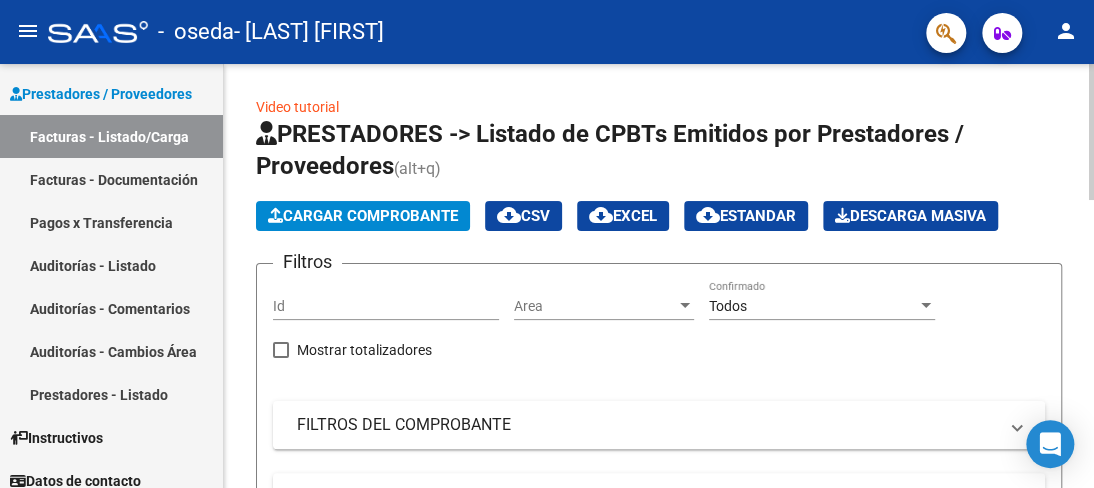 click on "Cargar Comprobante" 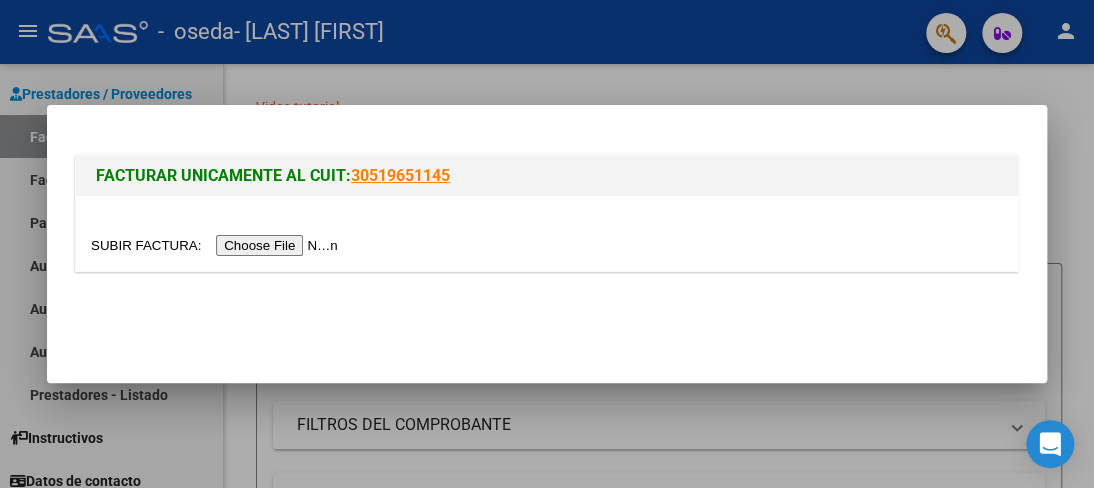 click at bounding box center (217, 245) 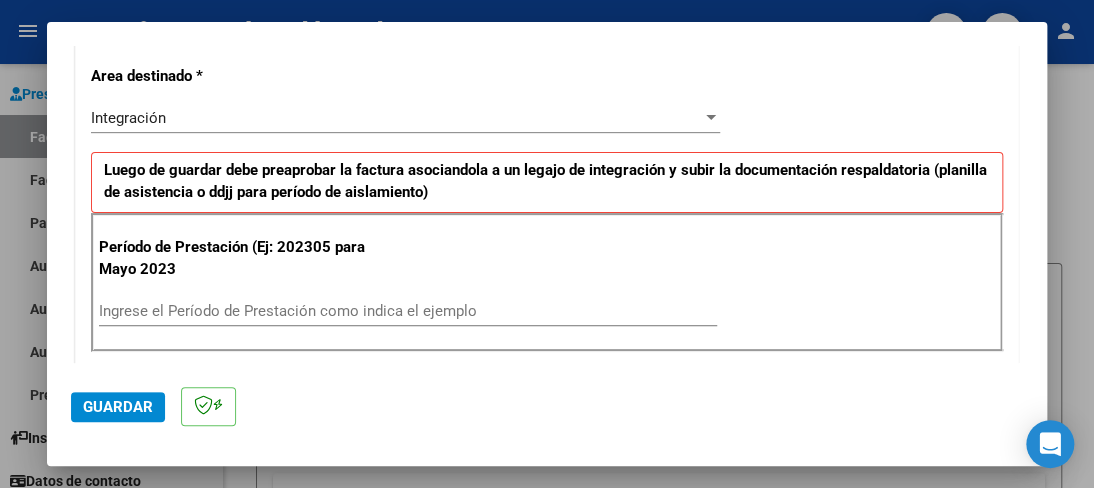 scroll, scrollTop: 440, scrollLeft: 0, axis: vertical 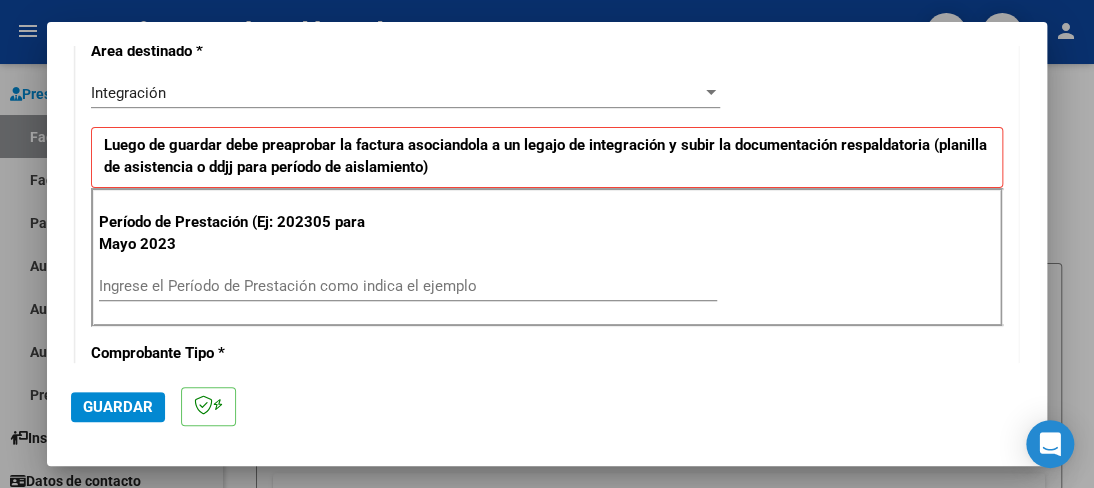 click on "Ingrese el Período de Prestación como indica el ejemplo" at bounding box center (408, 286) 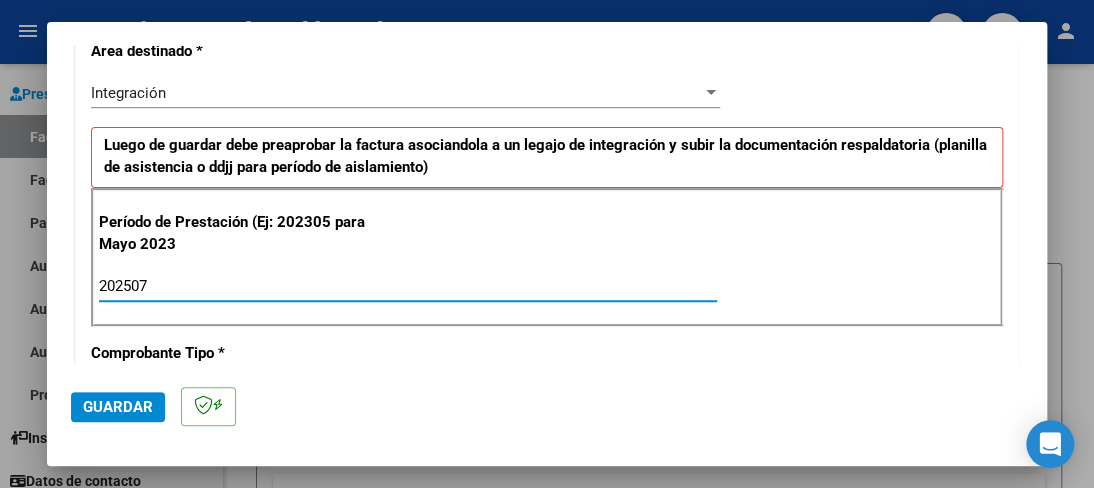 type on "202507" 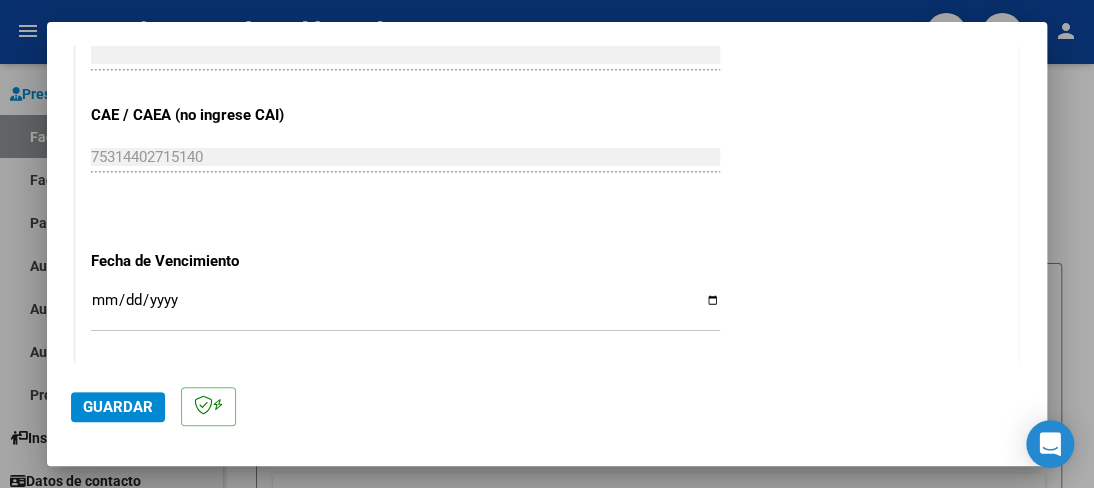 scroll, scrollTop: 1200, scrollLeft: 0, axis: vertical 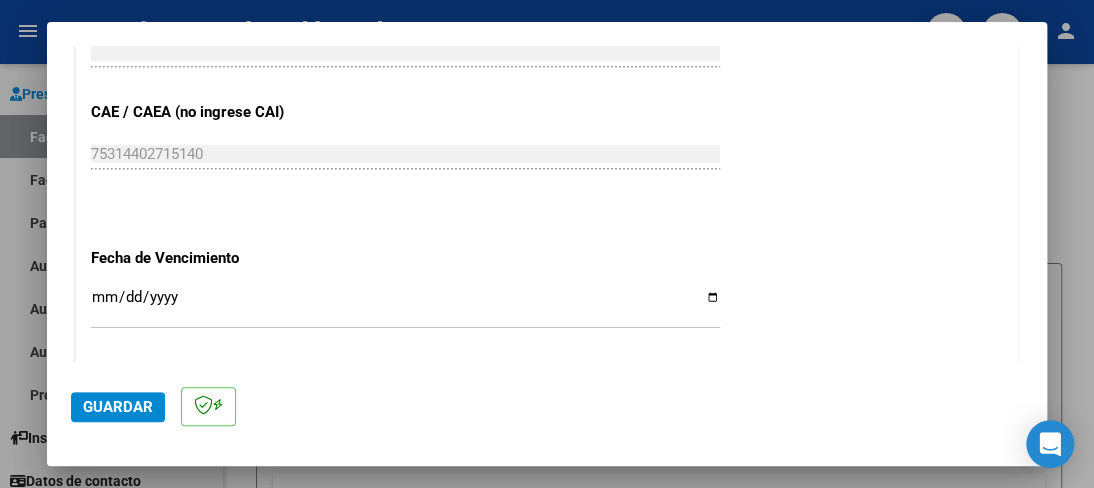 click on "Ingresar la fecha" at bounding box center [405, 305] 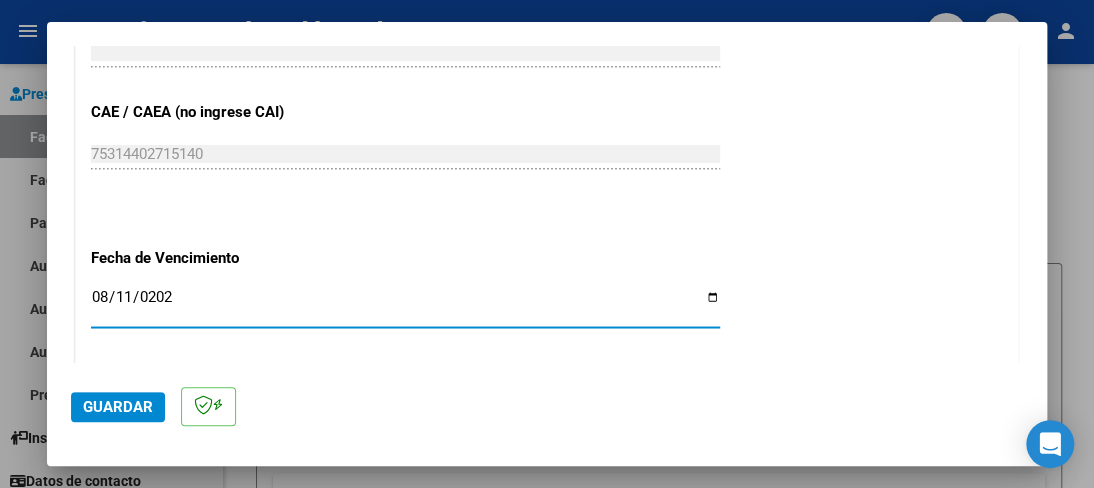 type on "2025-08-11" 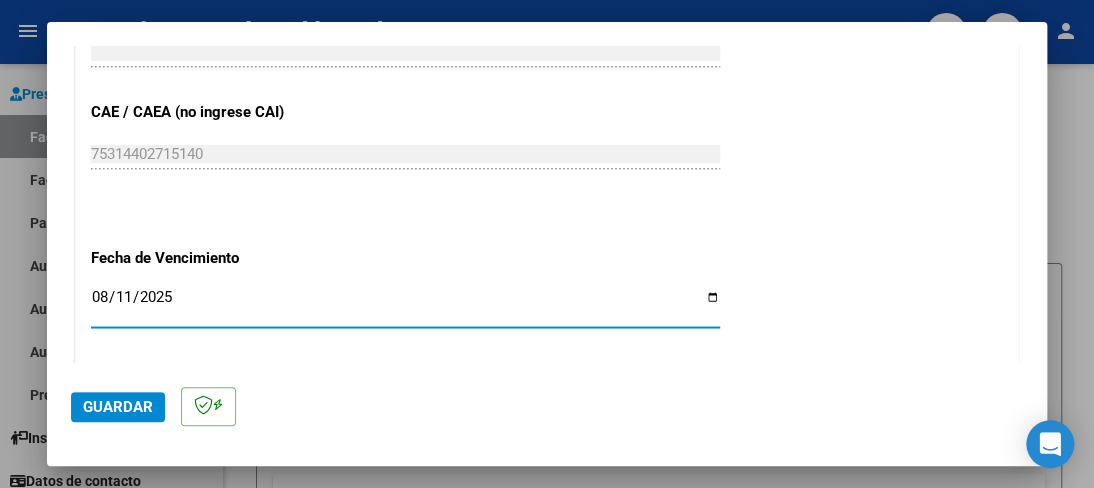 click on "CUIT  *   [TAX_ID] Ingresar CUIT  ANALISIS PRESTADOR  Area destinado * Integración Seleccionar Area Luego de guardar debe preaprobar la factura asociandola a un legajo de integración y subir la documentación respaldatoria (planilla de asistencia o ddjj para período de aislamiento)  Período de Prestación (Ej: 202305 para Mayo 2023    202507 Ingrese el Período de Prestación como indica el ejemplo   Comprobante Tipo * Factura C Seleccionar Tipo Punto de Venta  *   2 Ingresar el Nro.  Número  *   723 Ingresar el Nro.  Monto  *   $ 49.482,44 Ingresar el monto  Fecha del Cpbt.  *   2025-08-01 Ingresar la fecha  CAE / CAEA (no ingrese CAI)    [TAX_ID] Ingresar el CAE o CAEA (no ingrese CAI)  Fecha de Vencimiento    2025-08-11 Ingresar la fecha  Ref. Externa    Ingresar la ref.  N° Liquidación    Ingresar el N° Liquidación" at bounding box center (547, -170) 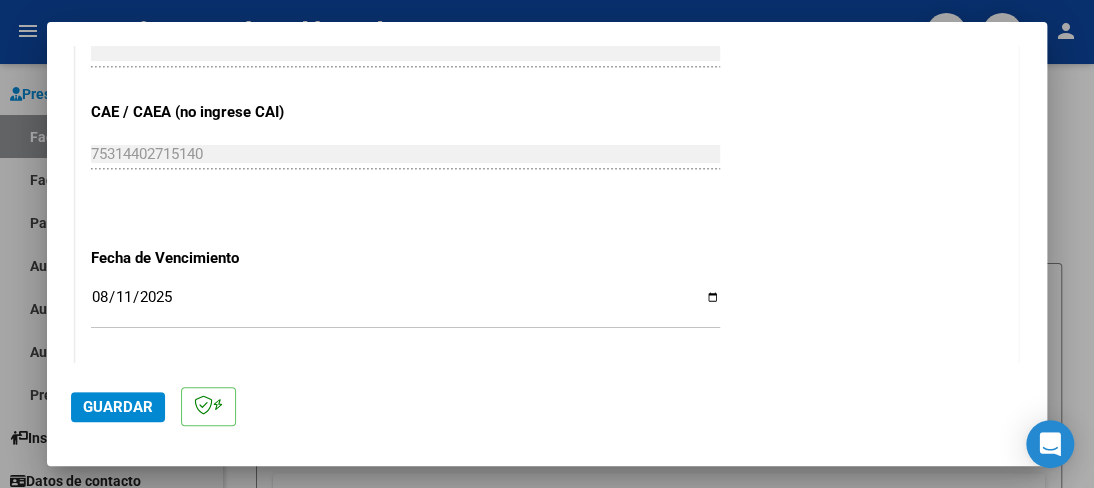 scroll, scrollTop: 1463, scrollLeft: 0, axis: vertical 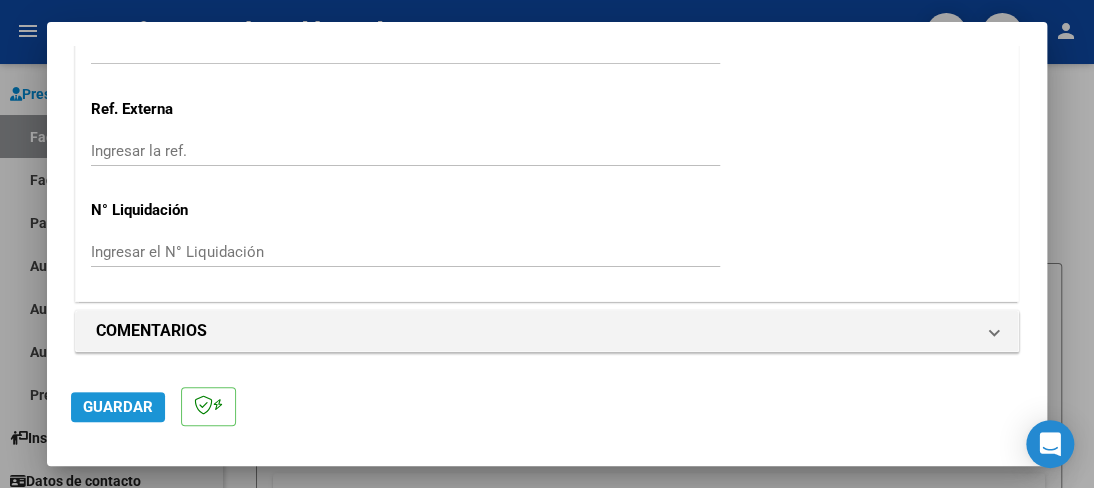click on "Guardar" 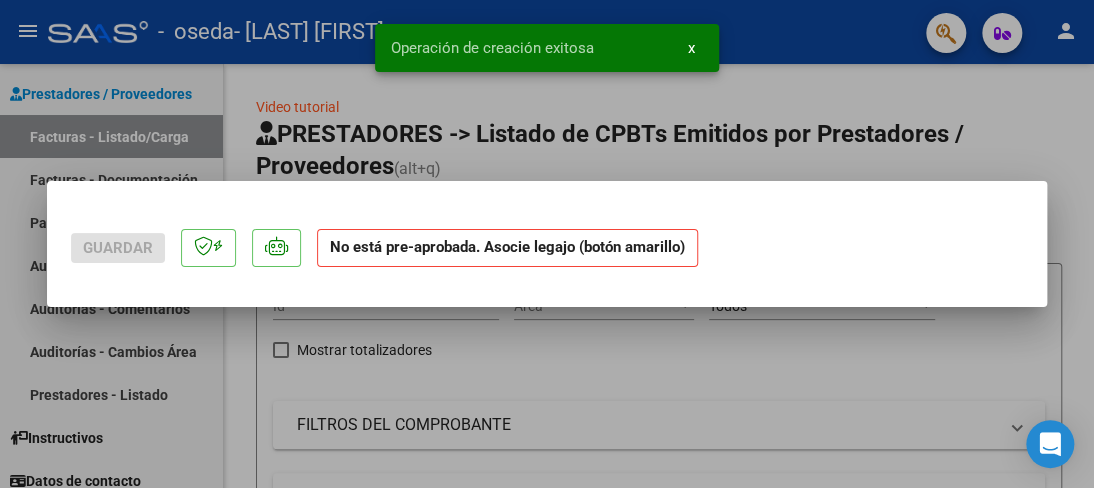 scroll, scrollTop: 0, scrollLeft: 0, axis: both 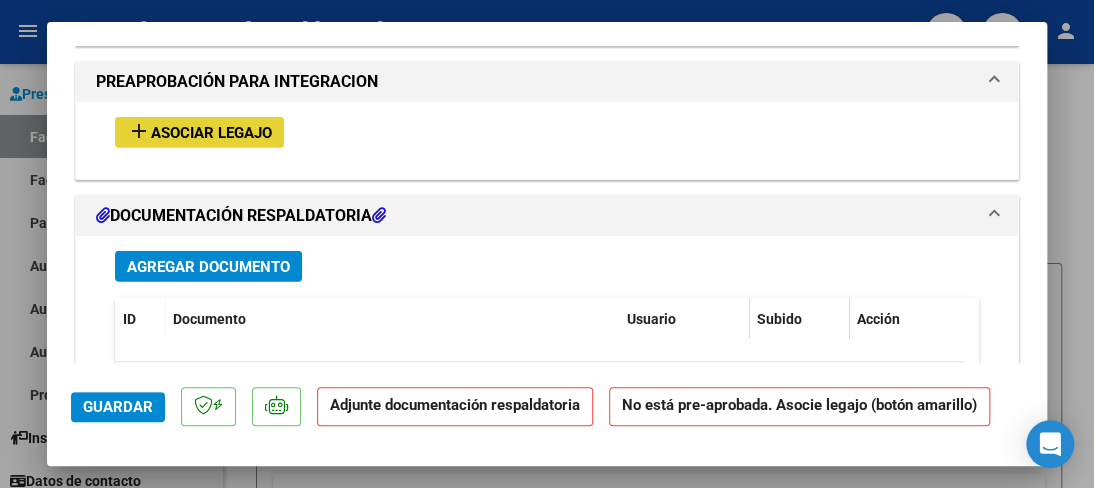 click on "Asociar Legajo" at bounding box center [211, 133] 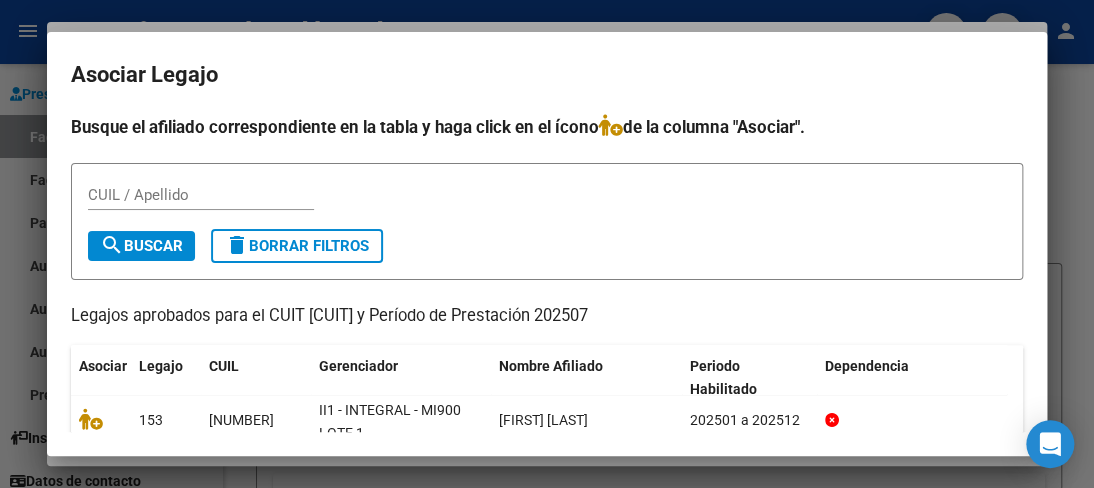scroll, scrollTop: 135, scrollLeft: 0, axis: vertical 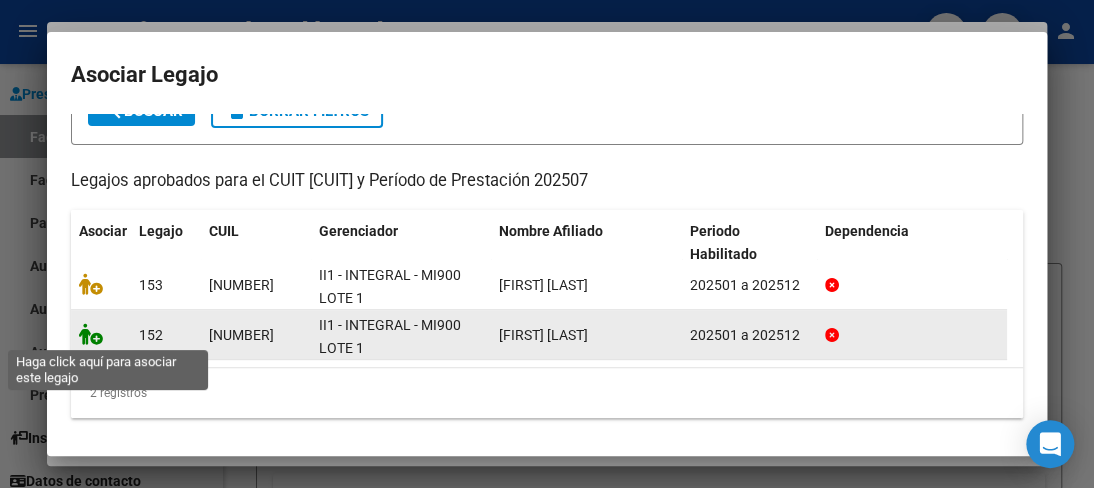 click 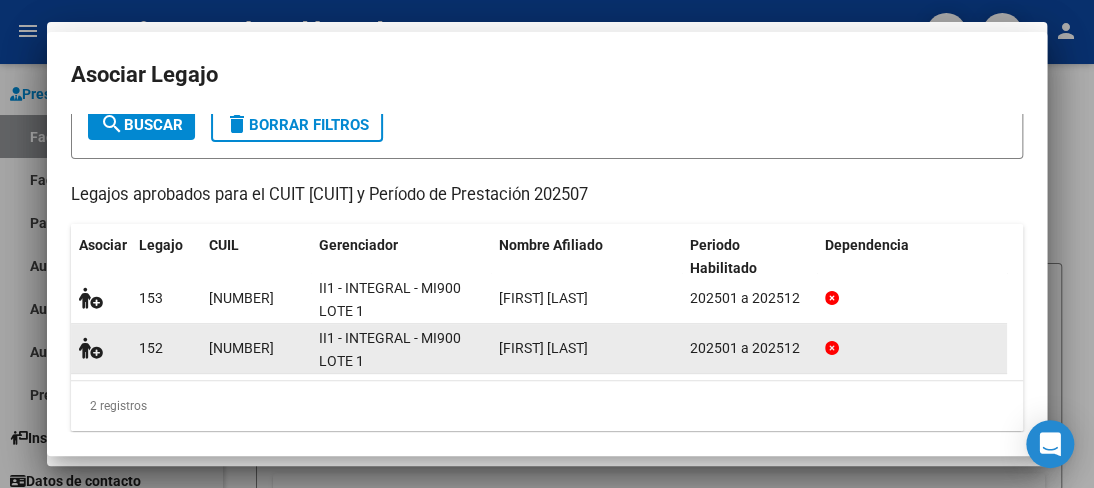scroll, scrollTop: 1836, scrollLeft: 0, axis: vertical 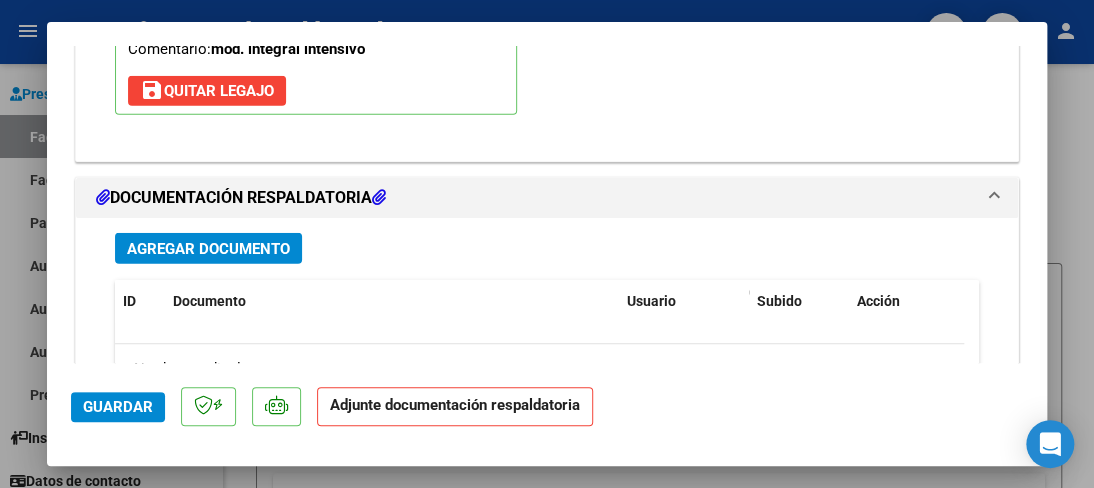 click on "Agregar Documento" at bounding box center [208, 249] 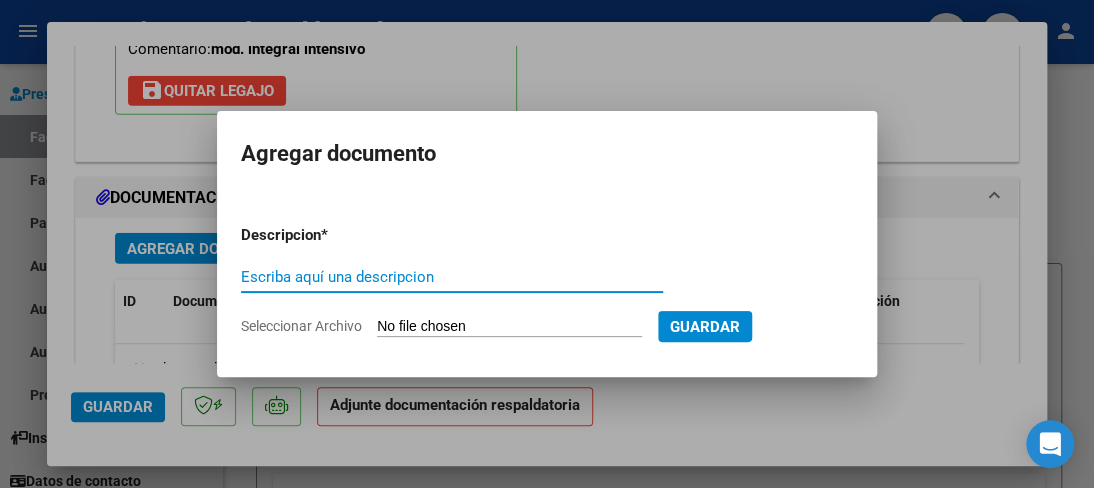 click on "Escriba aquí una descripcion" at bounding box center (452, 277) 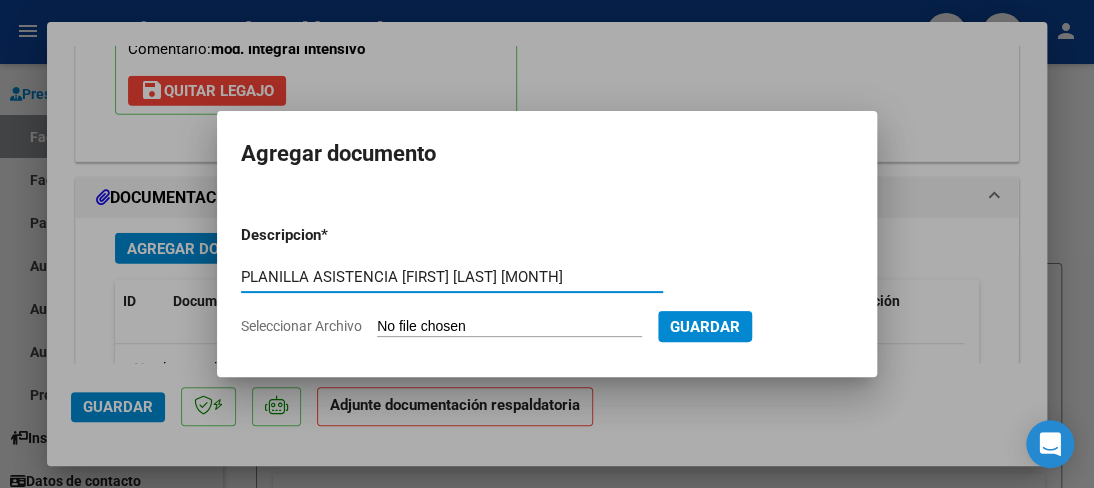type on "PLANILLA ASISTENCIA [FIRST] [LAST] [MONTH]" 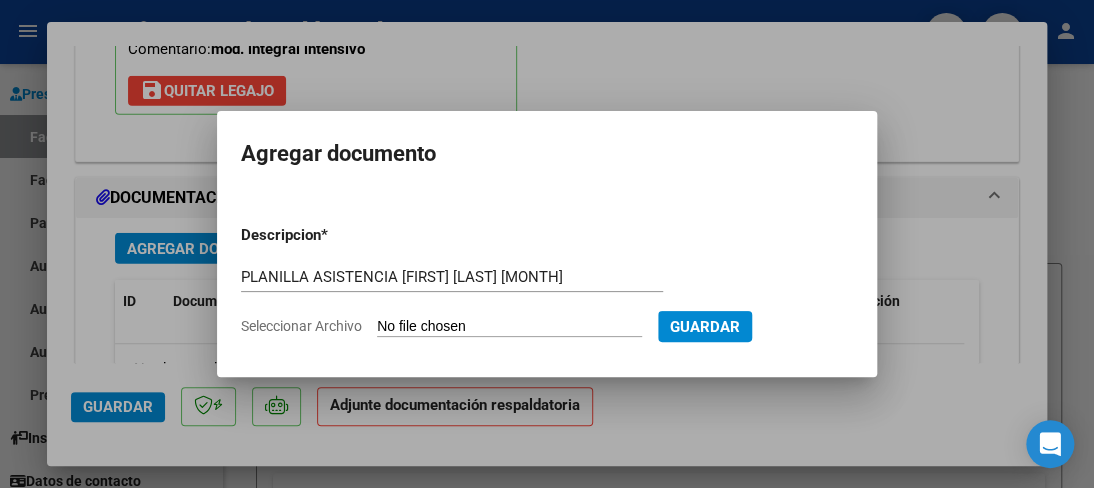 type on "C:\fakepath\[FIRST] [LAST]-PLANILLA ASISTENCIA [MONTH] [YEAR].pdf" 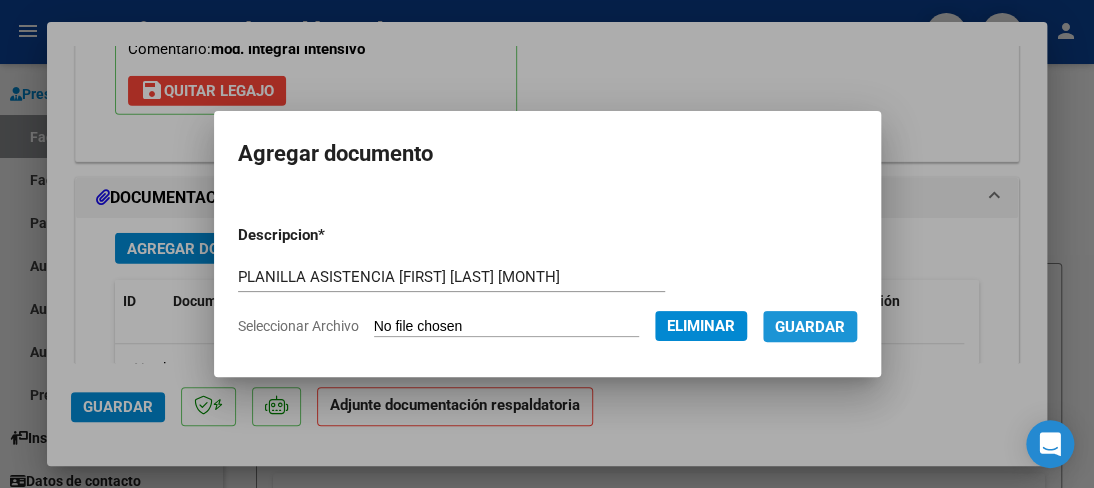 click on "Guardar" at bounding box center (810, 327) 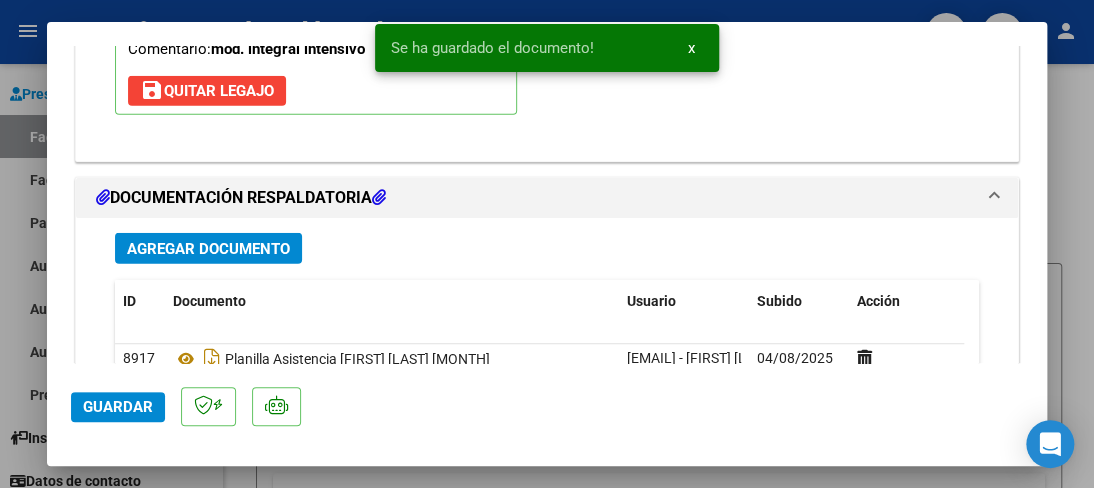 scroll, scrollTop: 2388, scrollLeft: 0, axis: vertical 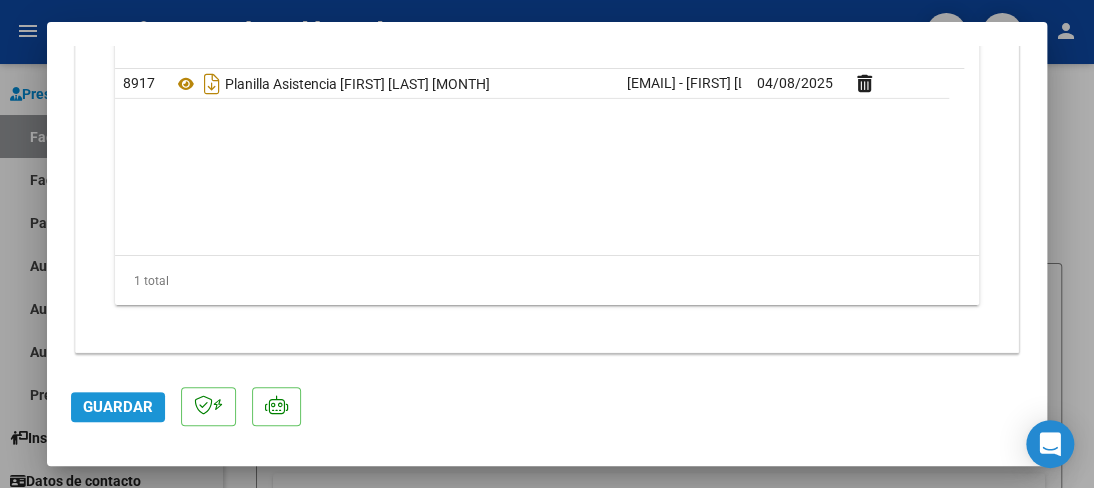 click on "Guardar" 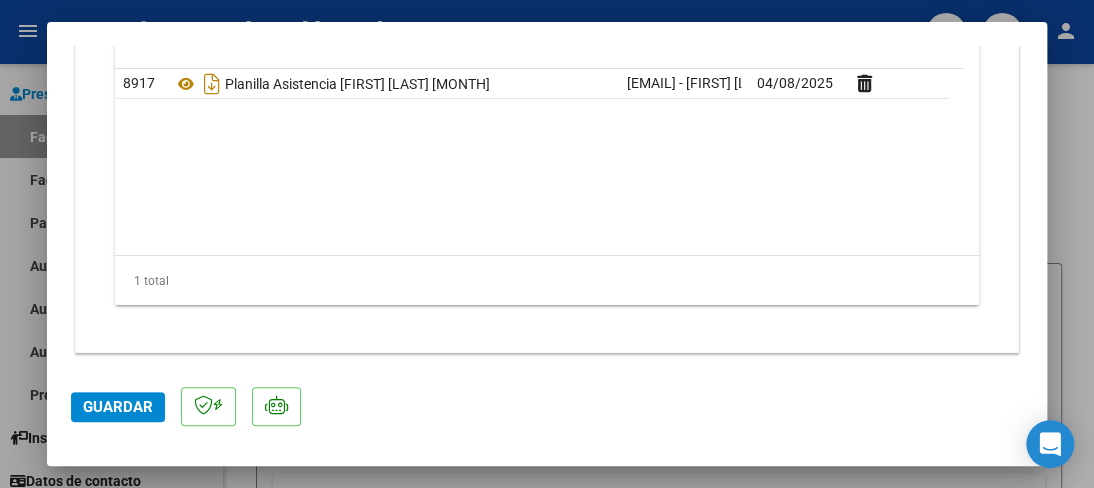 click at bounding box center [547, 244] 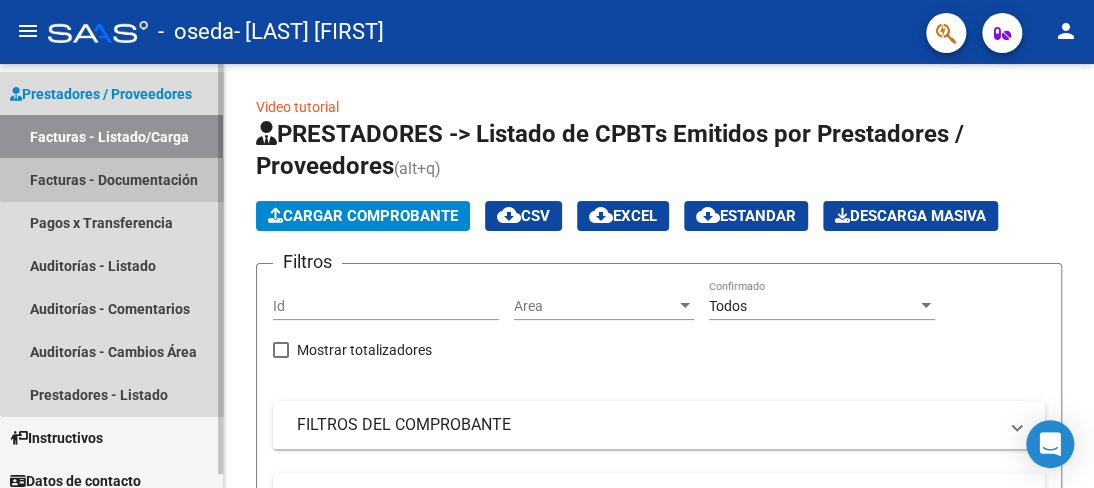 click on "Facturas - Documentación" at bounding box center (111, 179) 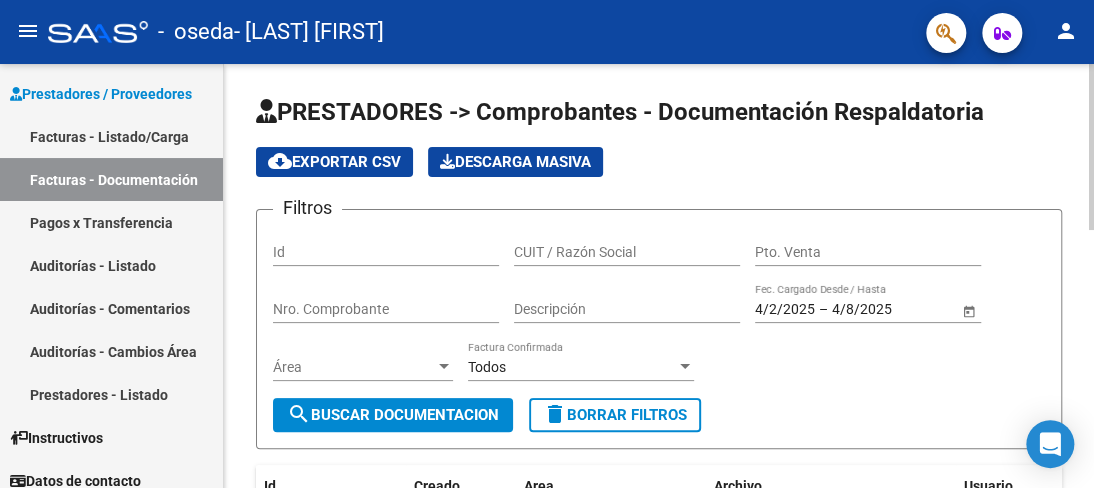 click on "PRESTADORES -> Comprobantes - Documentación Respaldatoria cloud_download  Exportar CSV   Descarga Masiva
Filtros Id CUIT / Razón Social Pto. Venta Nro. Comprobante Descripción 4/2/2025 4/2/2025 – 4/8/2025 4/8/2025 Fec. Cargado Desde / Hasta Área Área Todos Factura Confirmada search  Buscar Documentacion  delete  Borrar Filtros  Id Creado Area Archivo Usuario Acción 8917
04/08/2025 Integración Planilla Asistencia Fabrizio Dapiaggi Julio  marcelaferrero@live.com - CLAUDIA MARCELA FERRERO  8916
04/08/2025 Integración Planilla Asistencia Julio  marcelaferrero@live.com - CLAUDIA MARCELA FERRERO  8708
07/07/2025 Integración Planilla Asistencia Junio  marcelaferrero@live.com - CLAUDIA MARCELA FERRERO  8707
07/07/2025 Integración Planilla Asistencia  marcelaferrero@live.com - CLAUDIA MARCELA FERRERO  8188
02/06/2025 Integración Planilla Asistencia Mayo  marcelaferrero@live.com - CLAUDIA MARCELA FERRERO  8187
02/06/2025 Integración Planilla Asistencia Mayo 7933
7932" 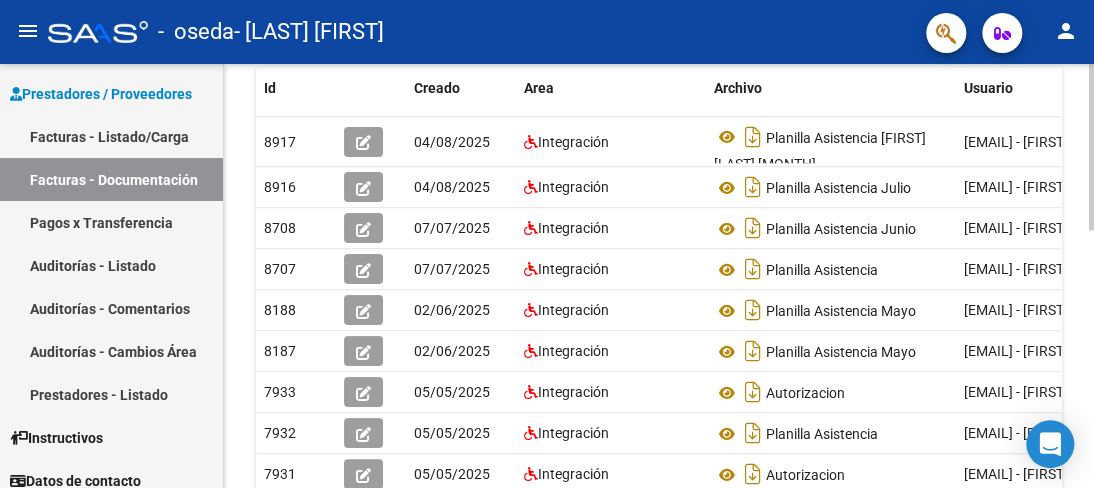 scroll, scrollTop: 400, scrollLeft: 0, axis: vertical 